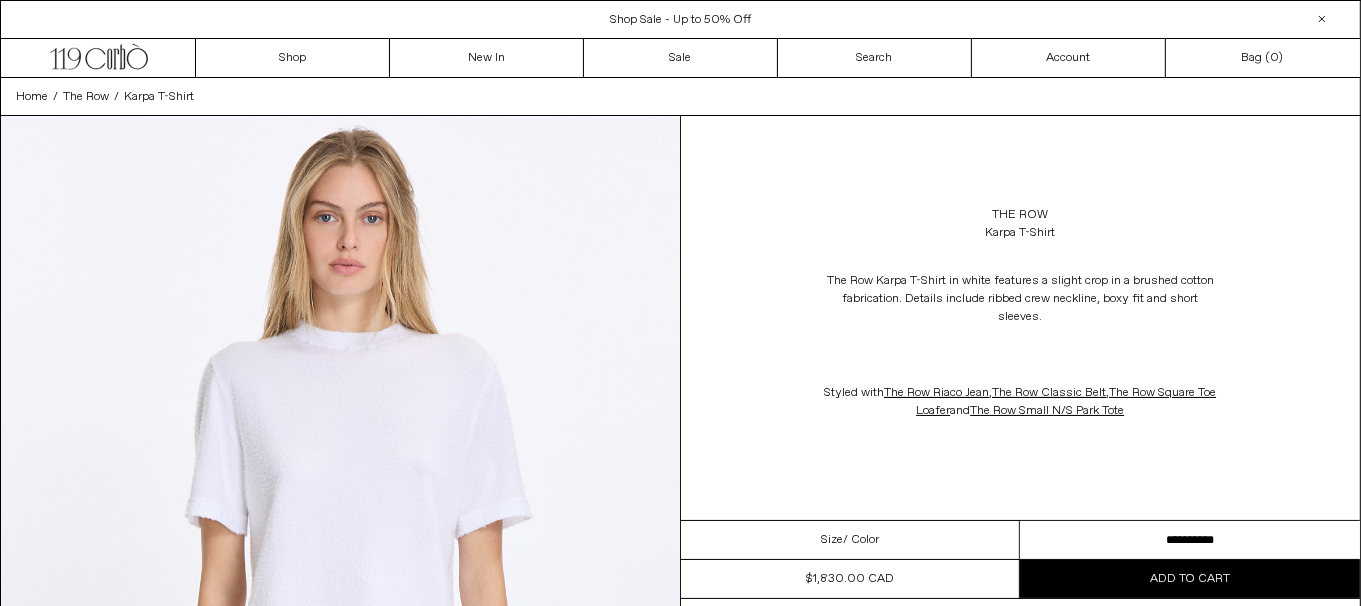 scroll, scrollTop: 0, scrollLeft: 0, axis: both 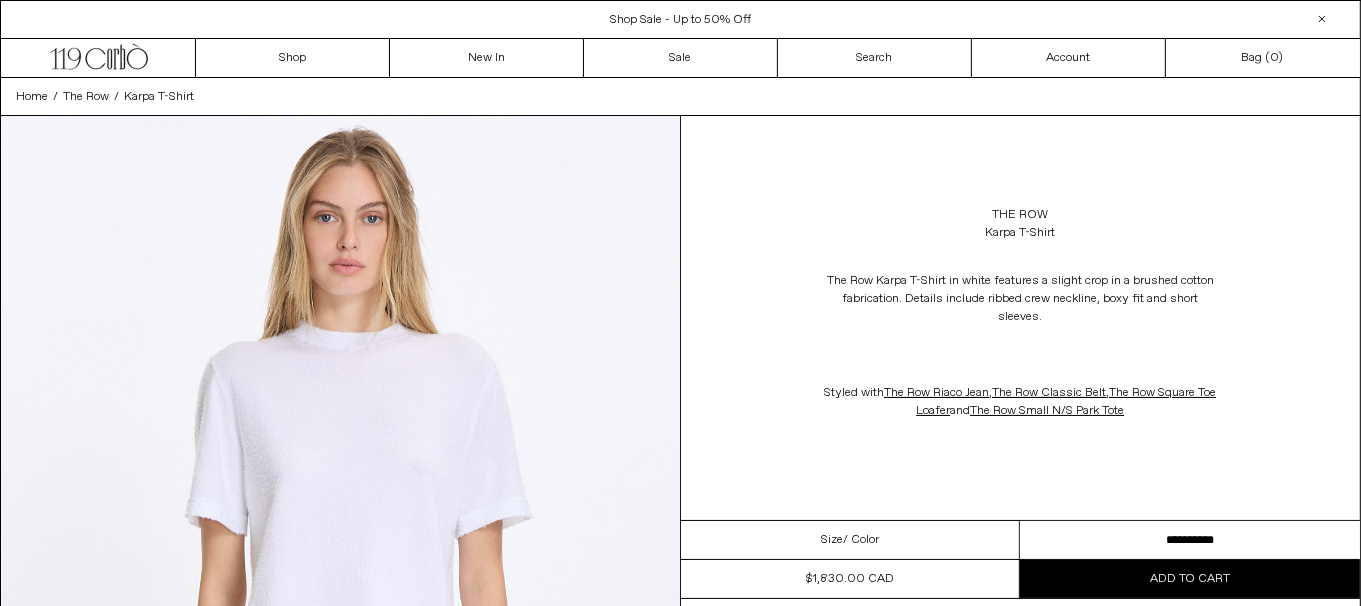 click on "**********" at bounding box center [1190, 540] 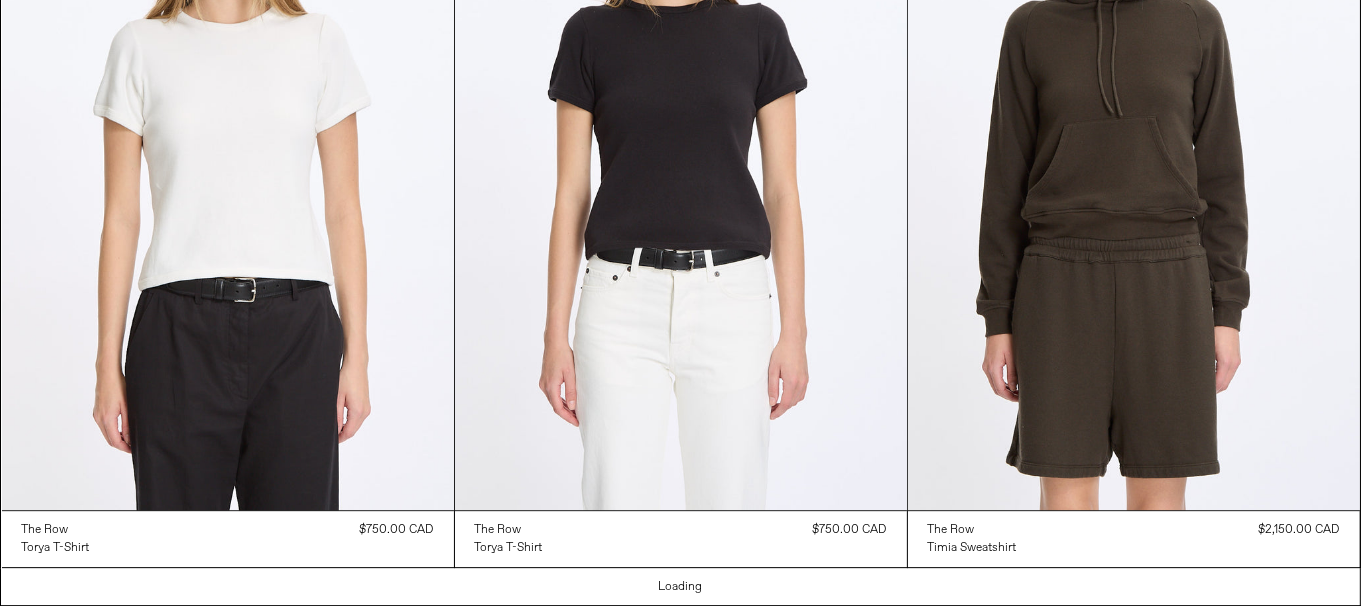 scroll, scrollTop: 5515, scrollLeft: 0, axis: vertical 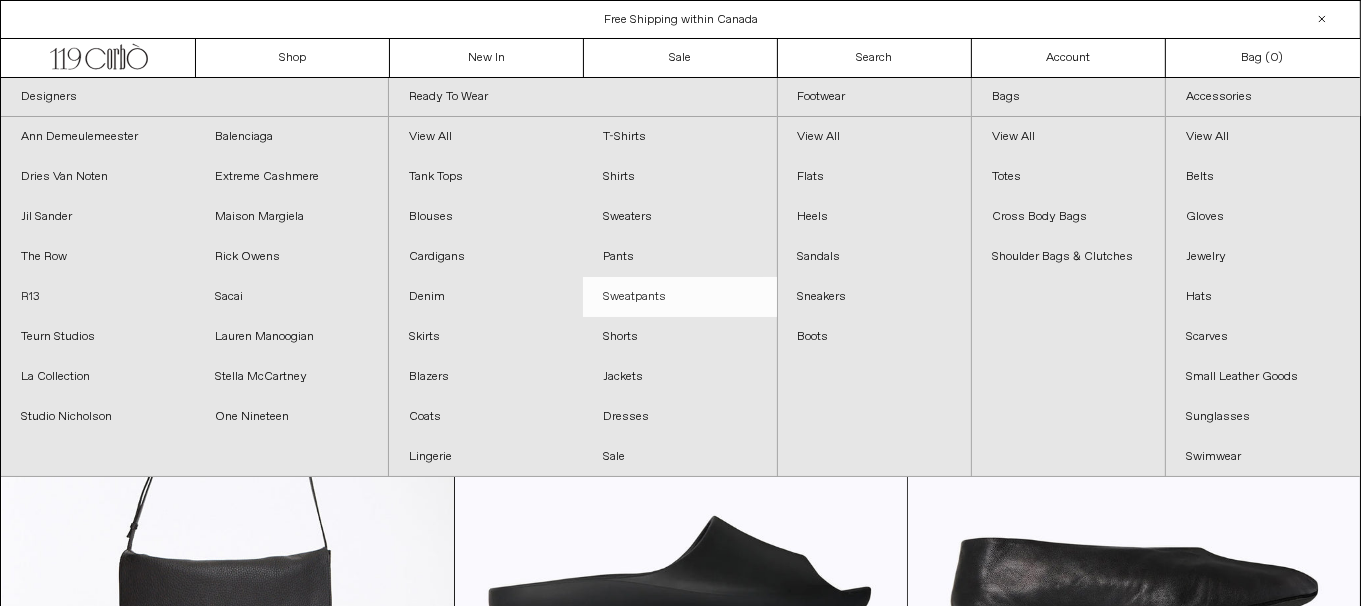 click on "R13" at bounding box center (98, 297) 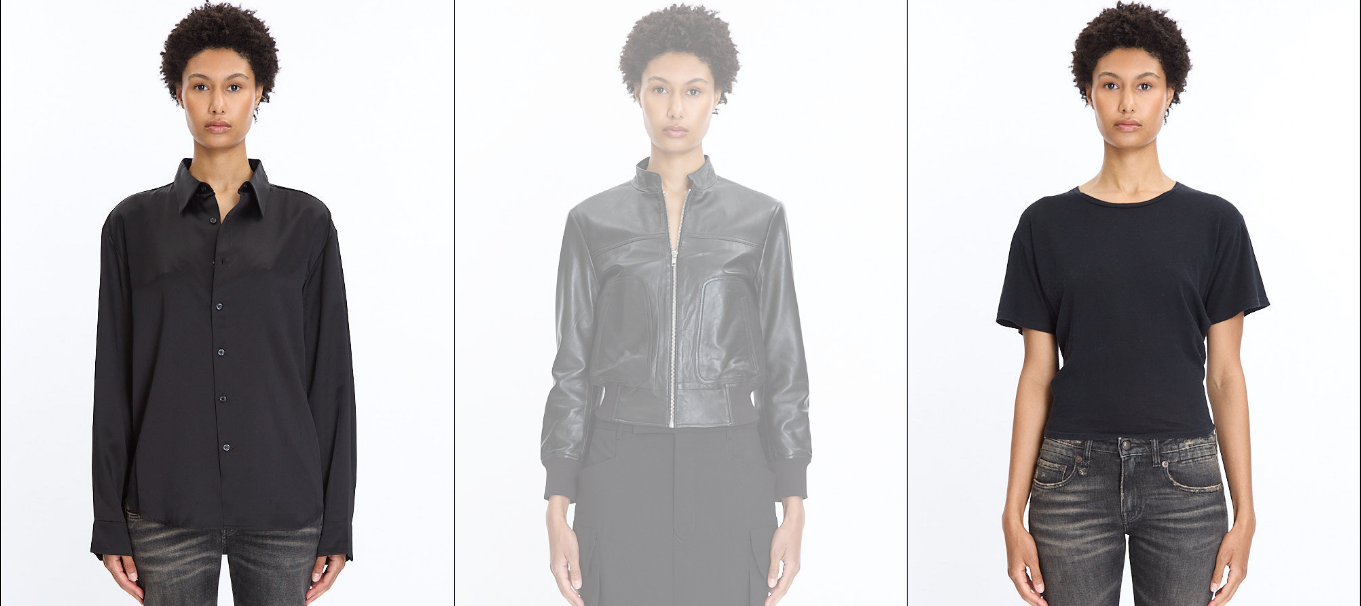 scroll, scrollTop: 1099, scrollLeft: 0, axis: vertical 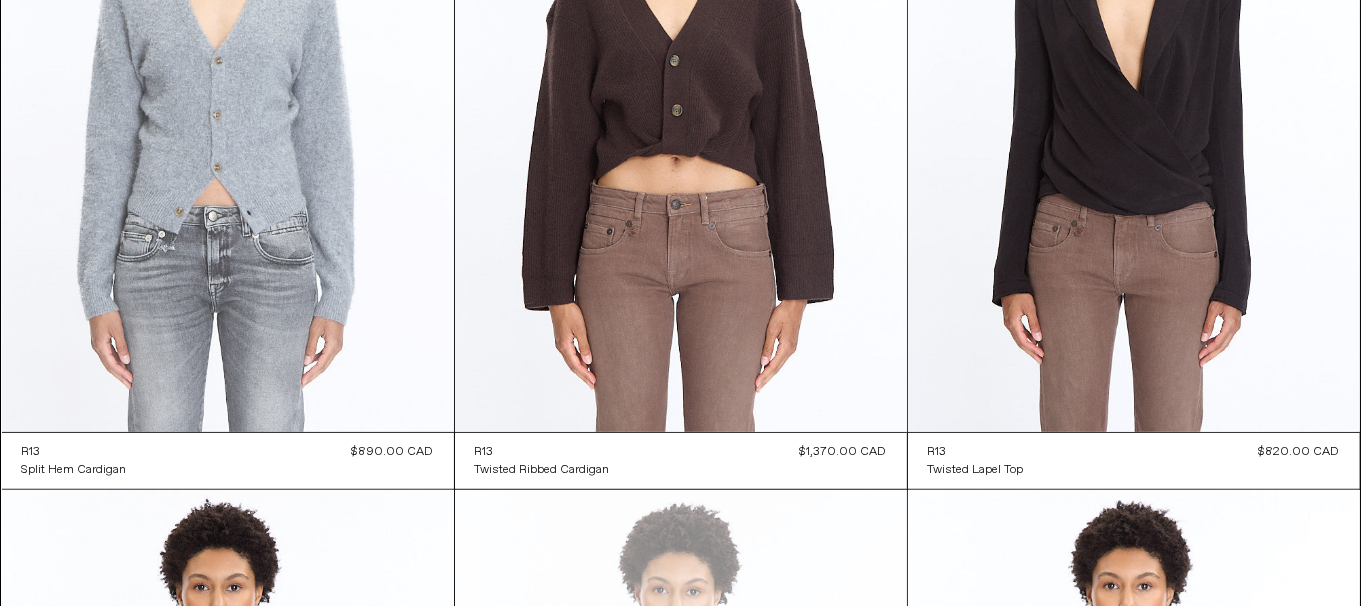 click at bounding box center (228, 93) 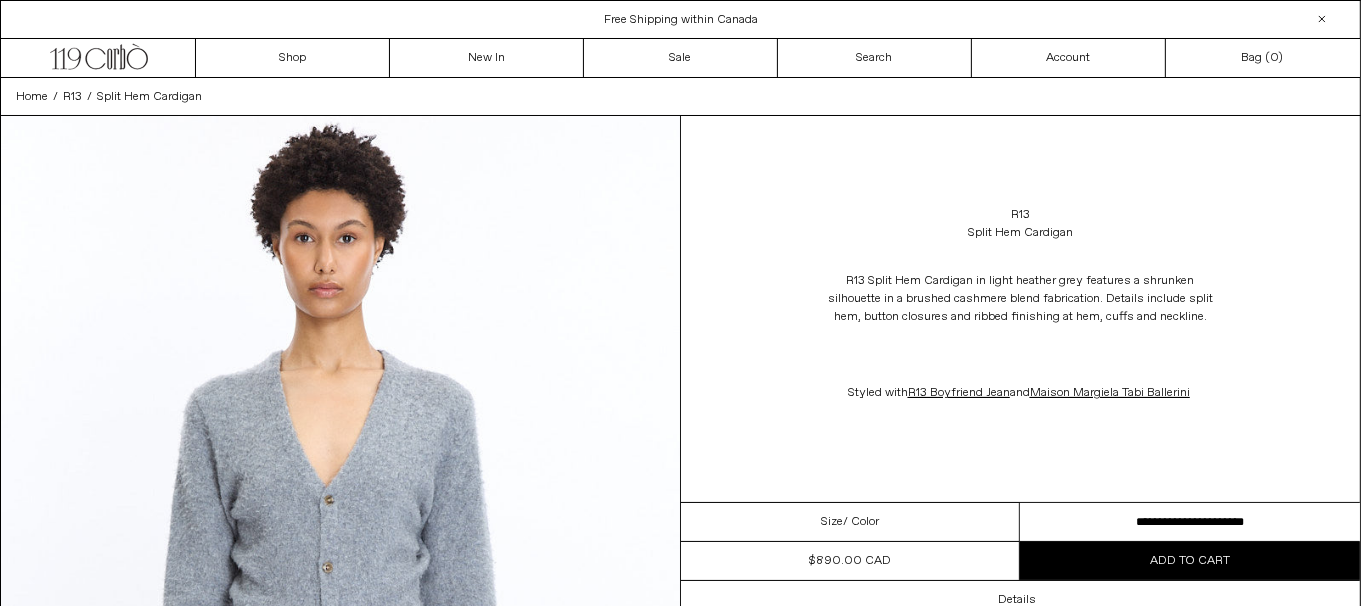 scroll, scrollTop: 0, scrollLeft: 0, axis: both 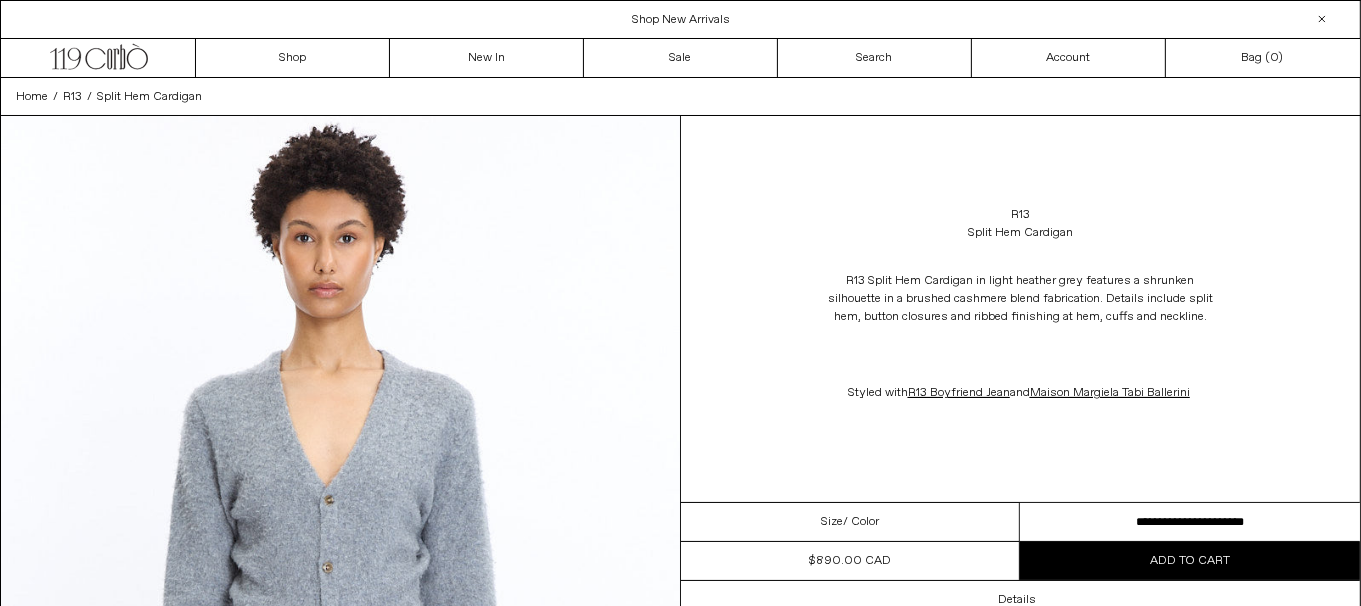 click on "**********" at bounding box center [1190, 522] 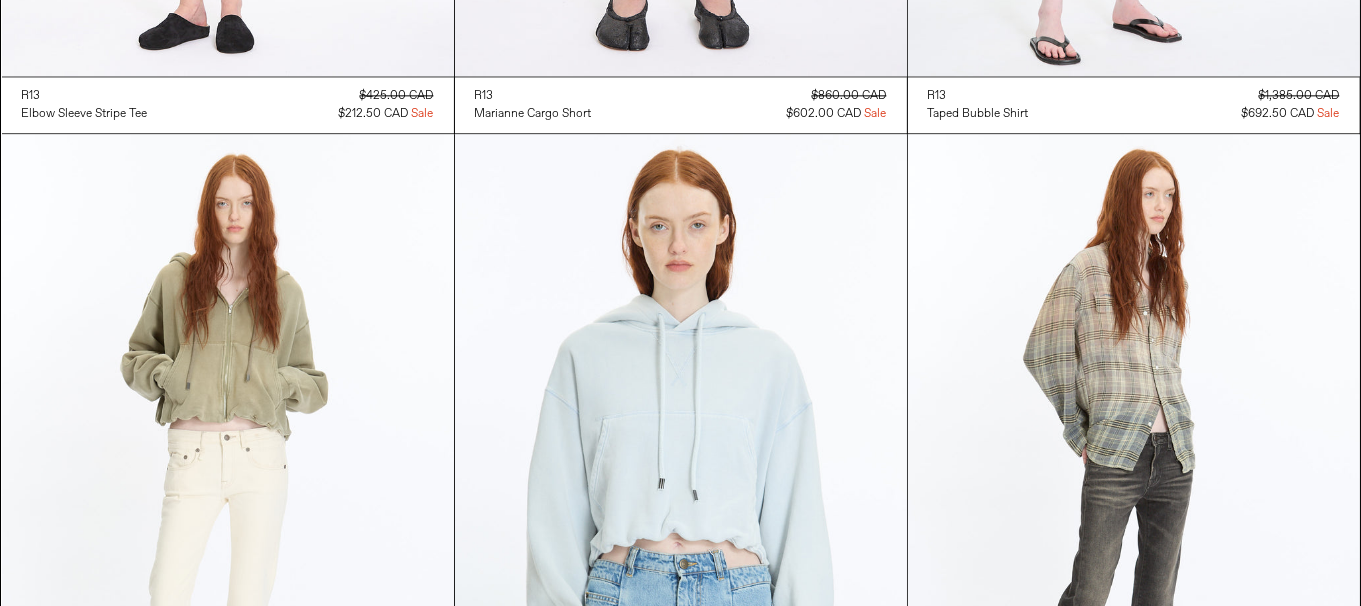 scroll, scrollTop: 4999, scrollLeft: 0, axis: vertical 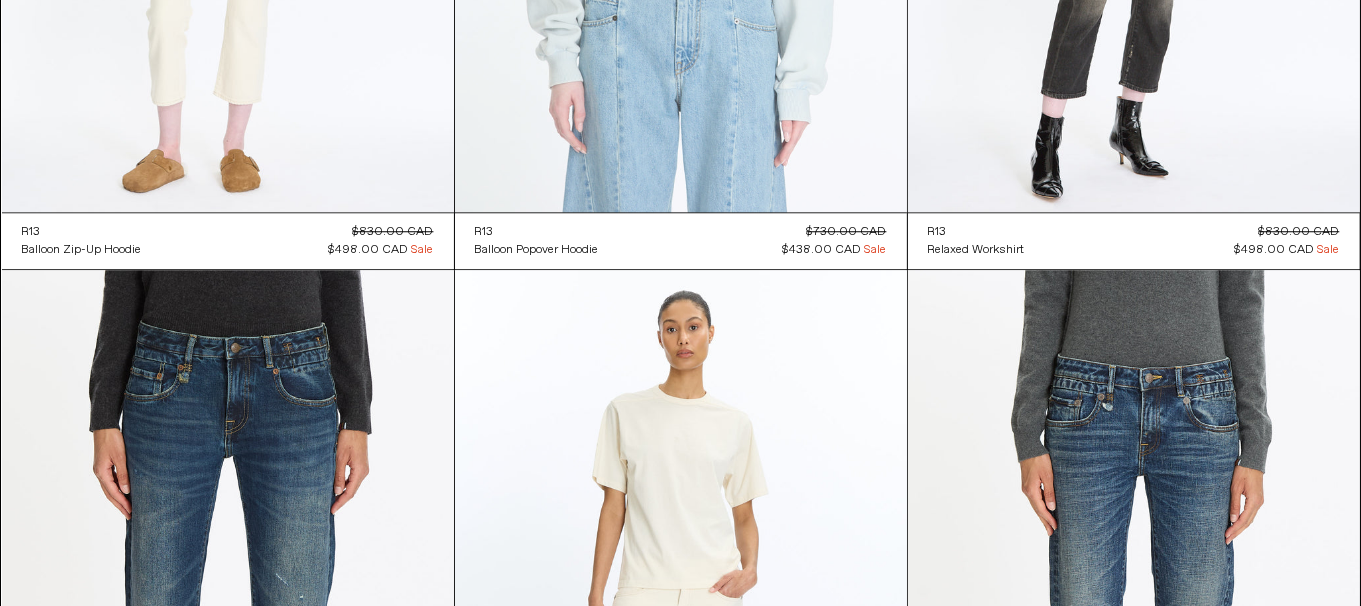 click at bounding box center [681, -127] 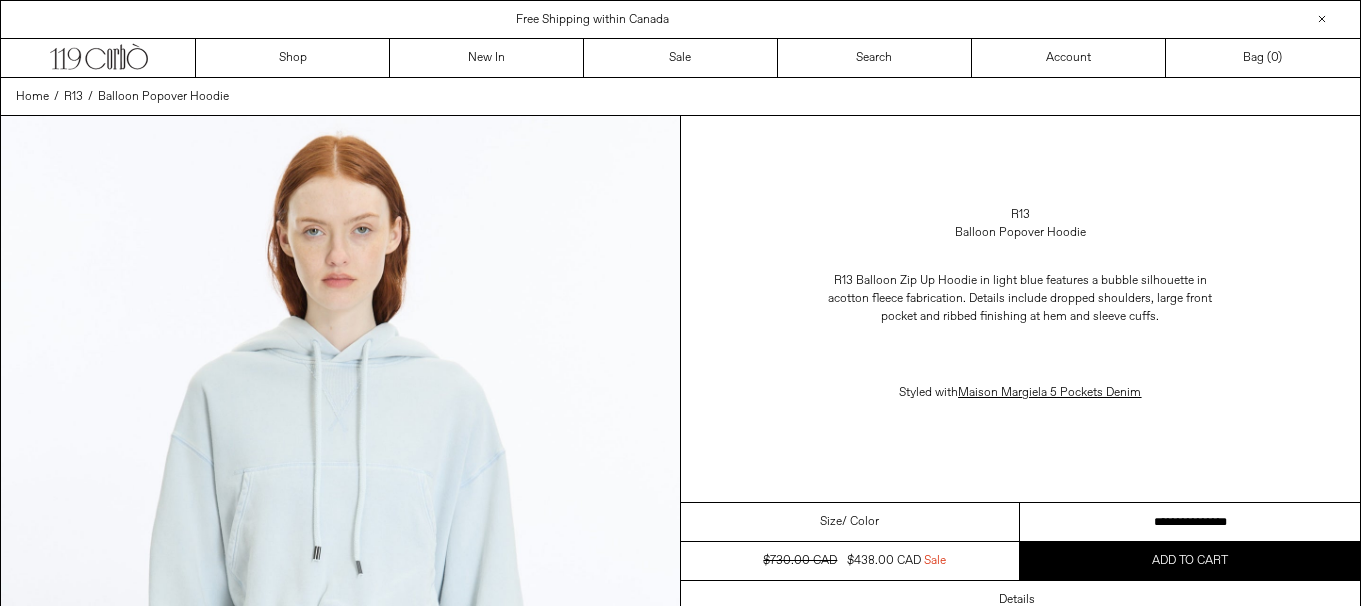 scroll, scrollTop: 0, scrollLeft: 0, axis: both 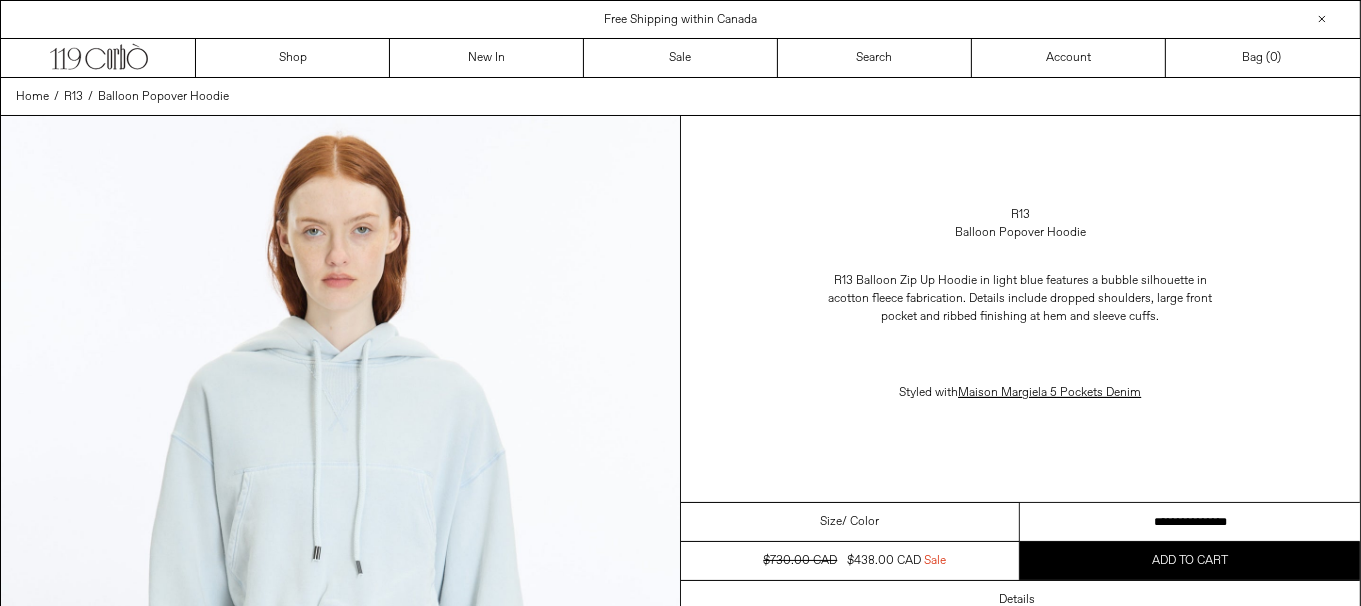 click on "**********" at bounding box center (1190, 522) 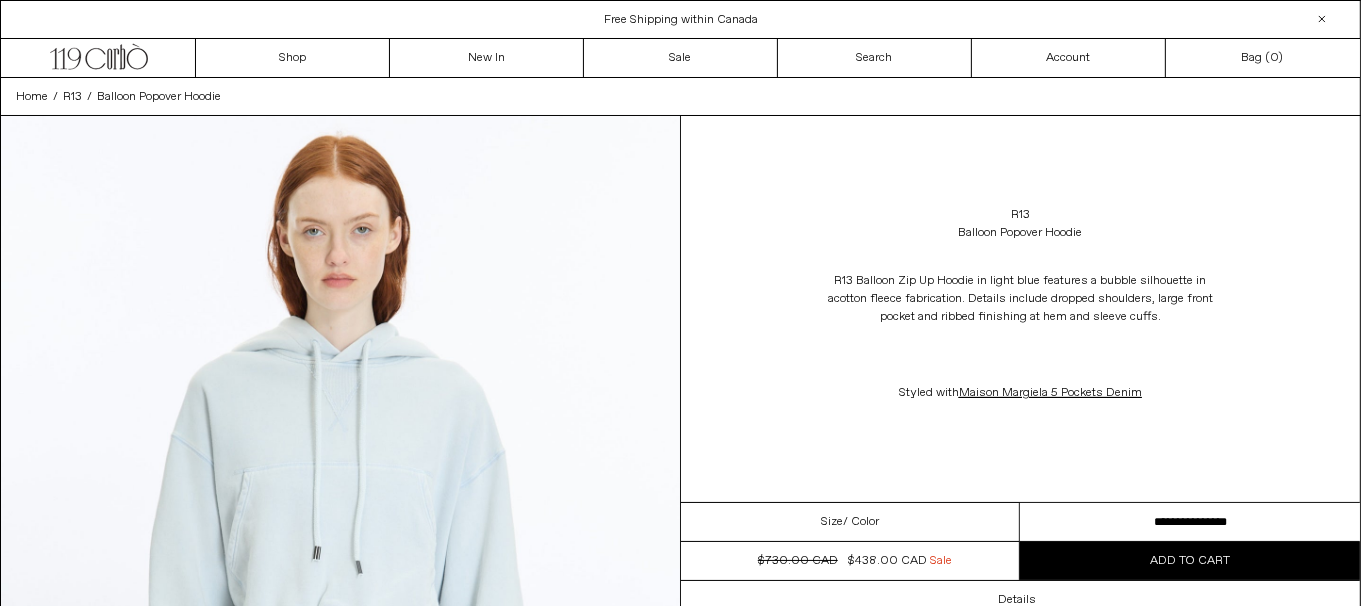 scroll, scrollTop: 0, scrollLeft: 0, axis: both 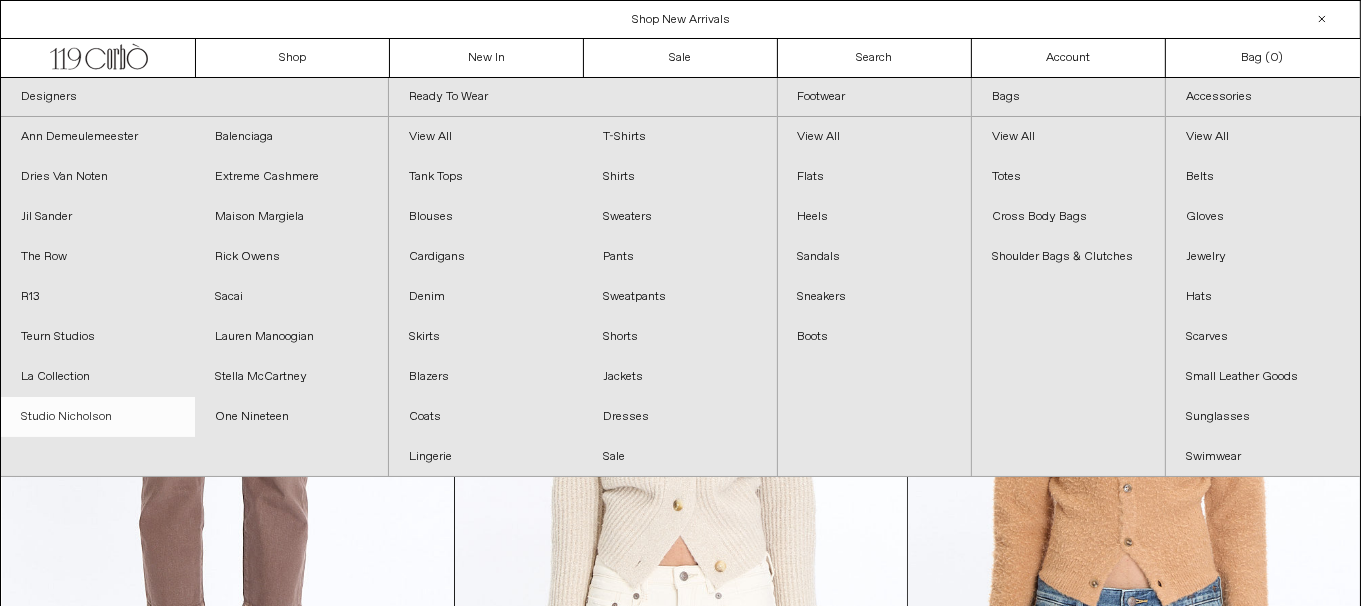 click on "Studio Nicholson" at bounding box center [98, 417] 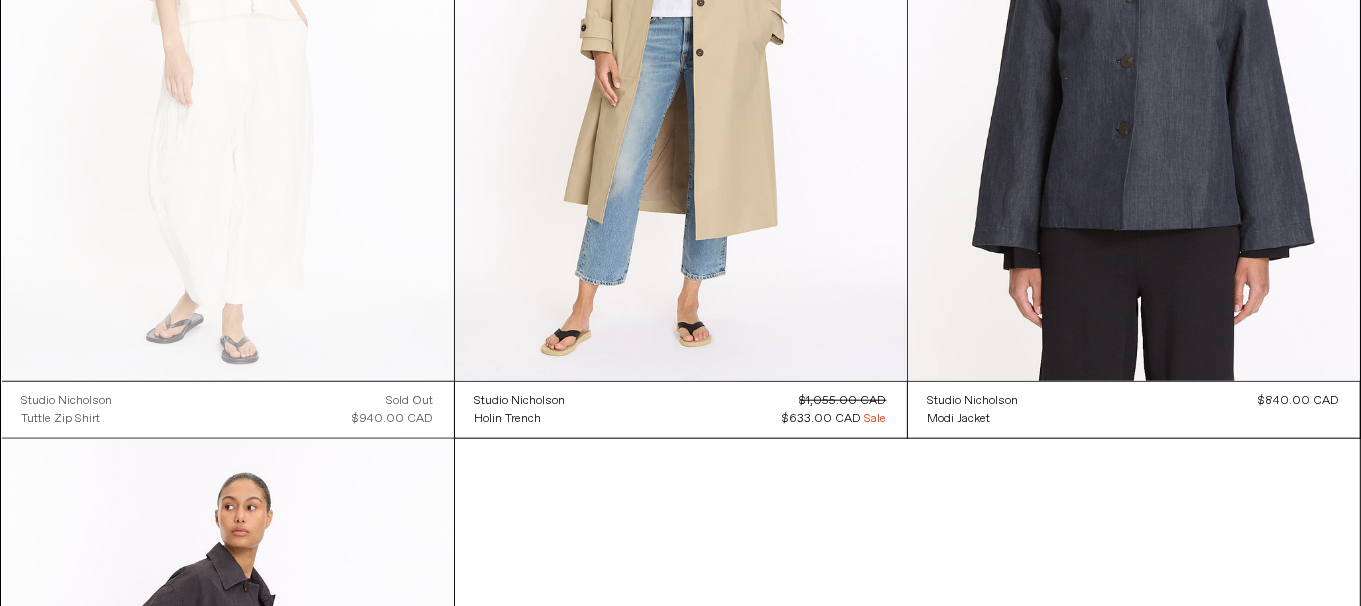 scroll, scrollTop: 2200, scrollLeft: 0, axis: vertical 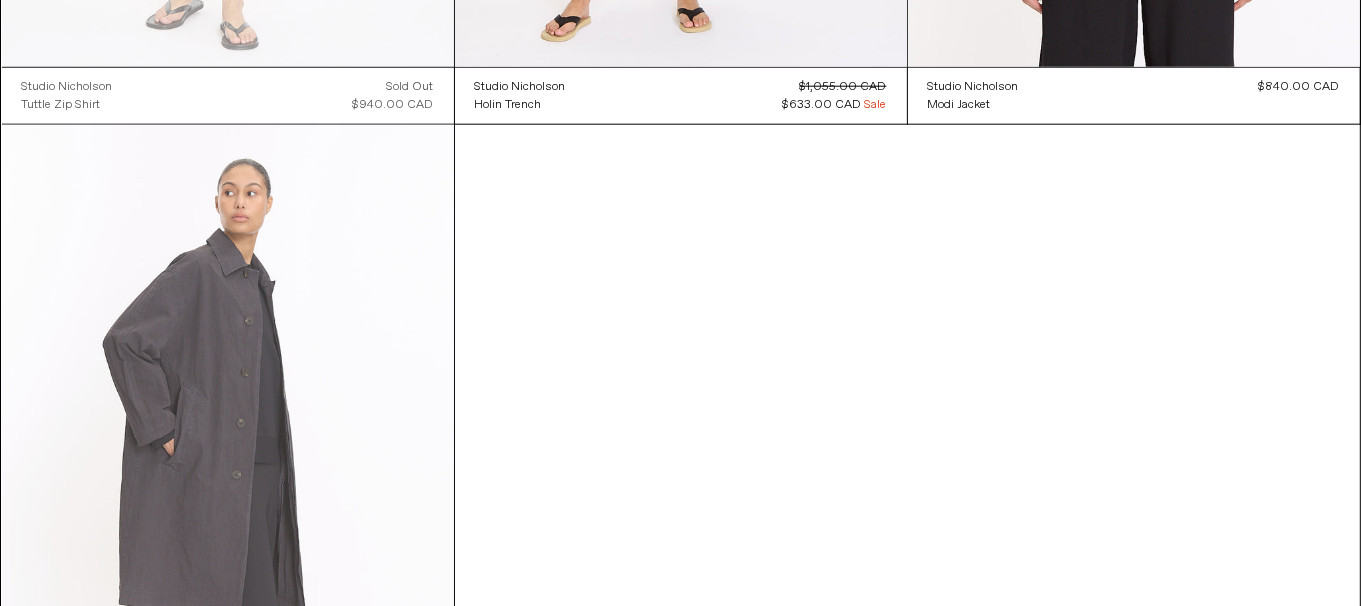 click at bounding box center [228, 464] 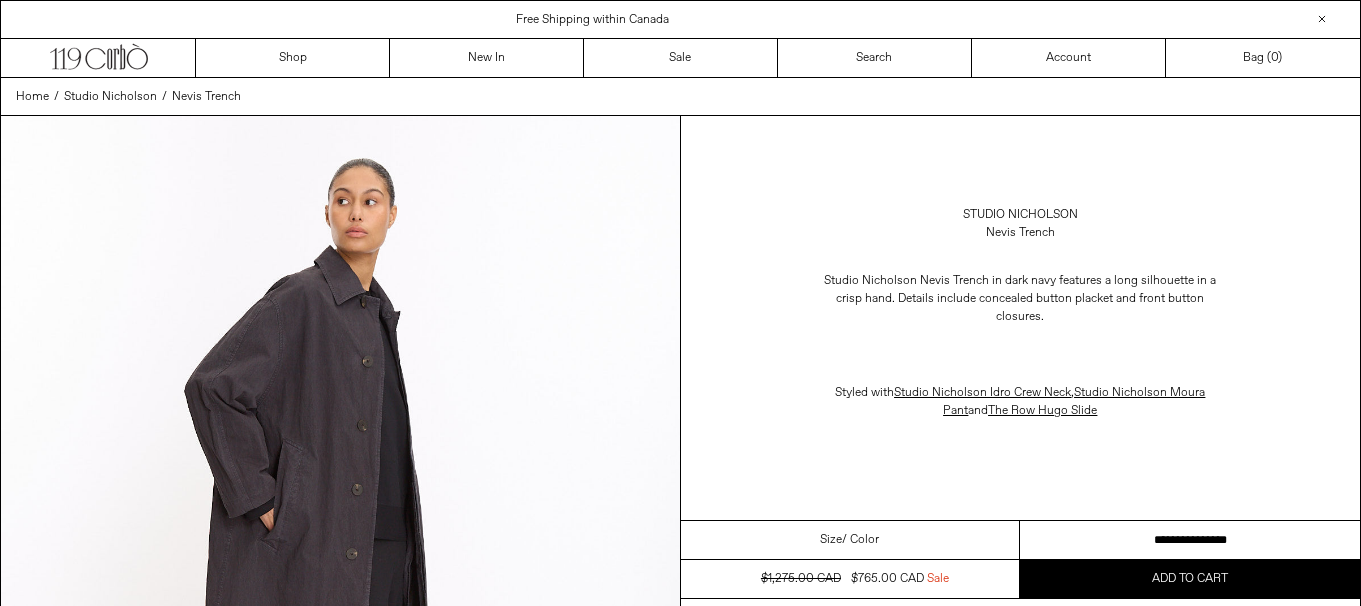scroll, scrollTop: 0, scrollLeft: 0, axis: both 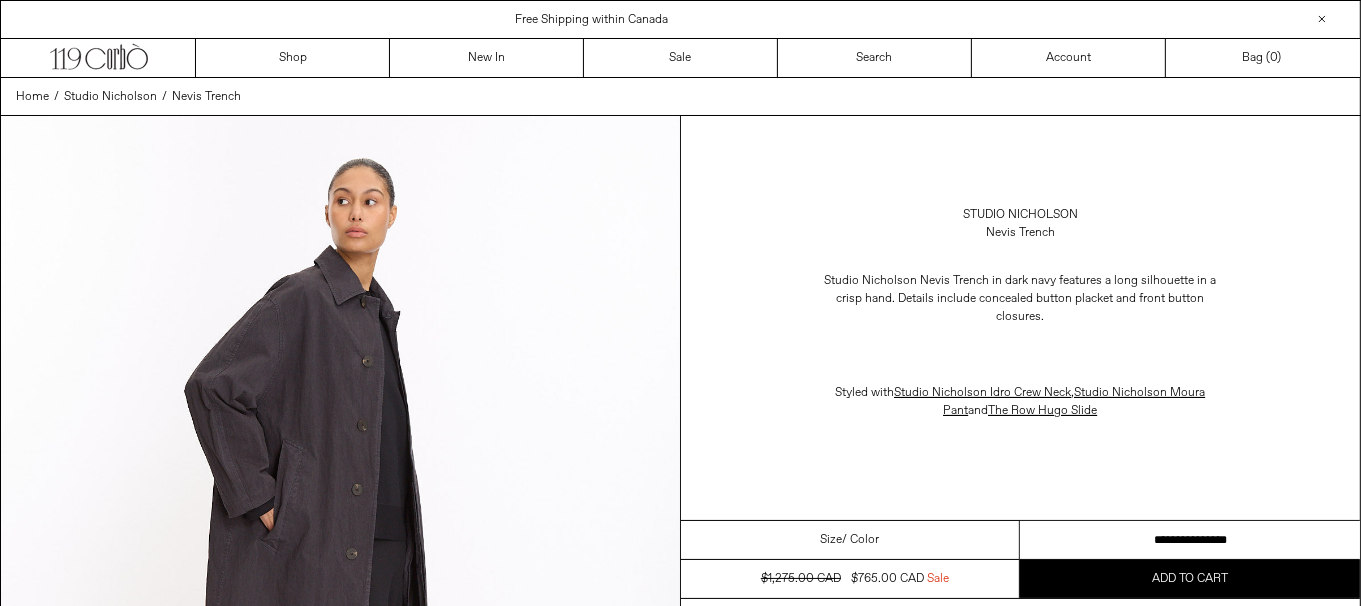 click on "**********" at bounding box center [1190, 540] 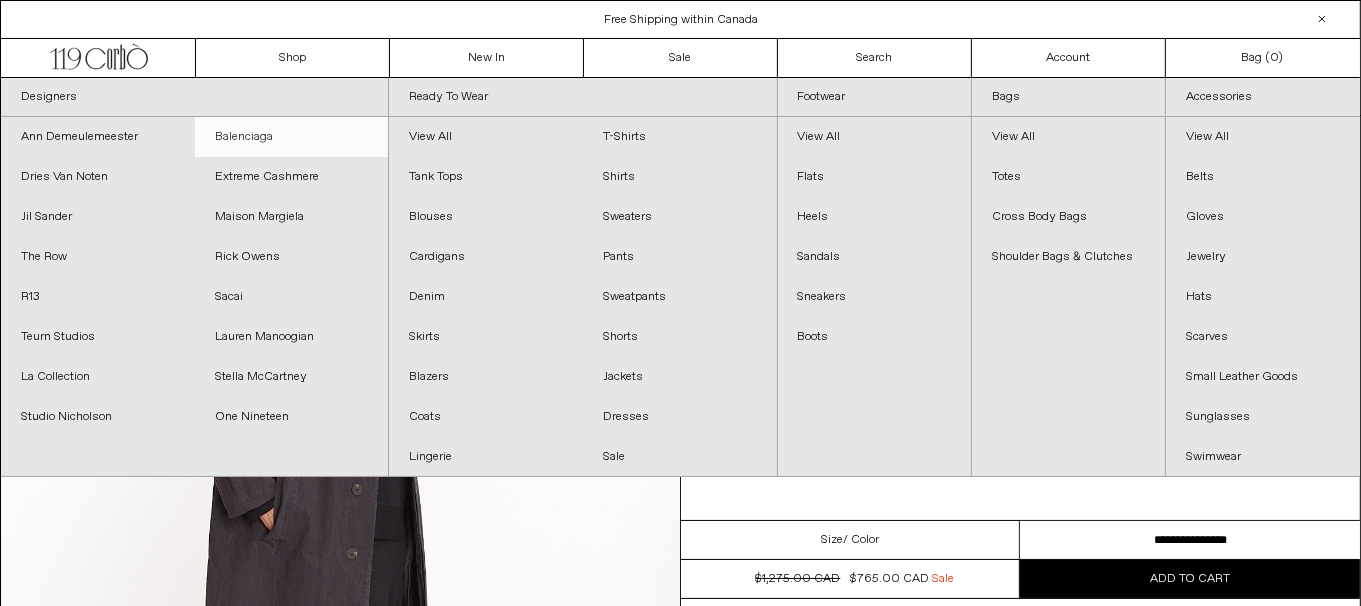 scroll, scrollTop: 0, scrollLeft: 0, axis: both 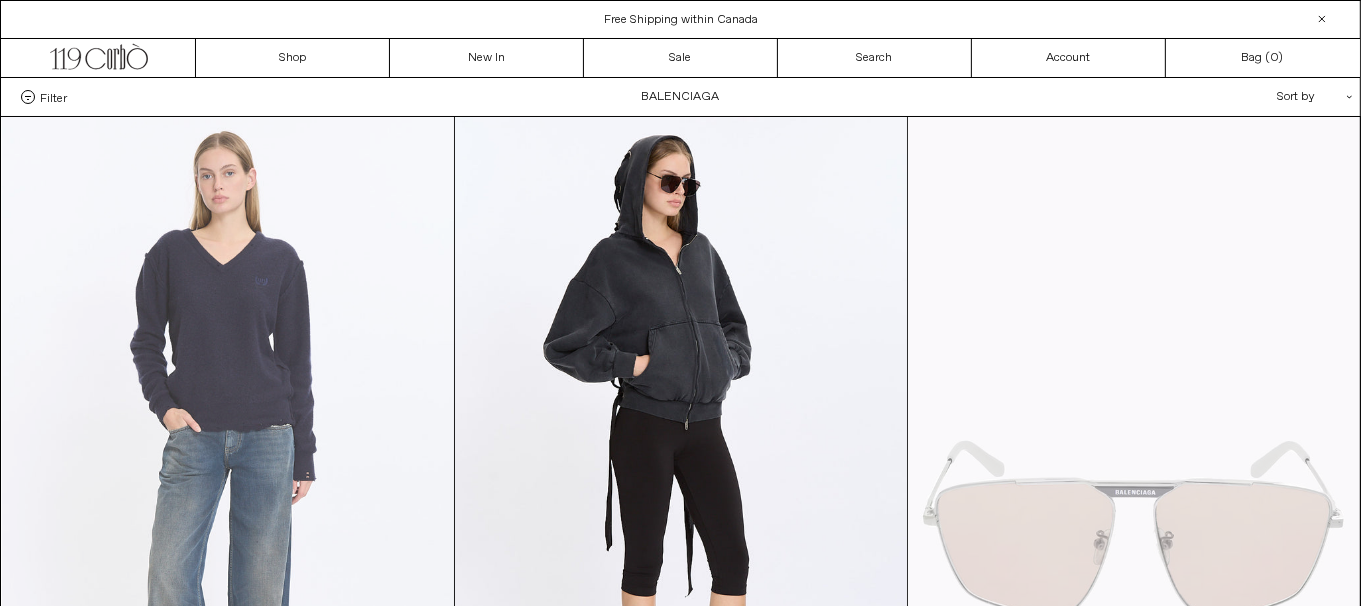 click at bounding box center (228, 456) 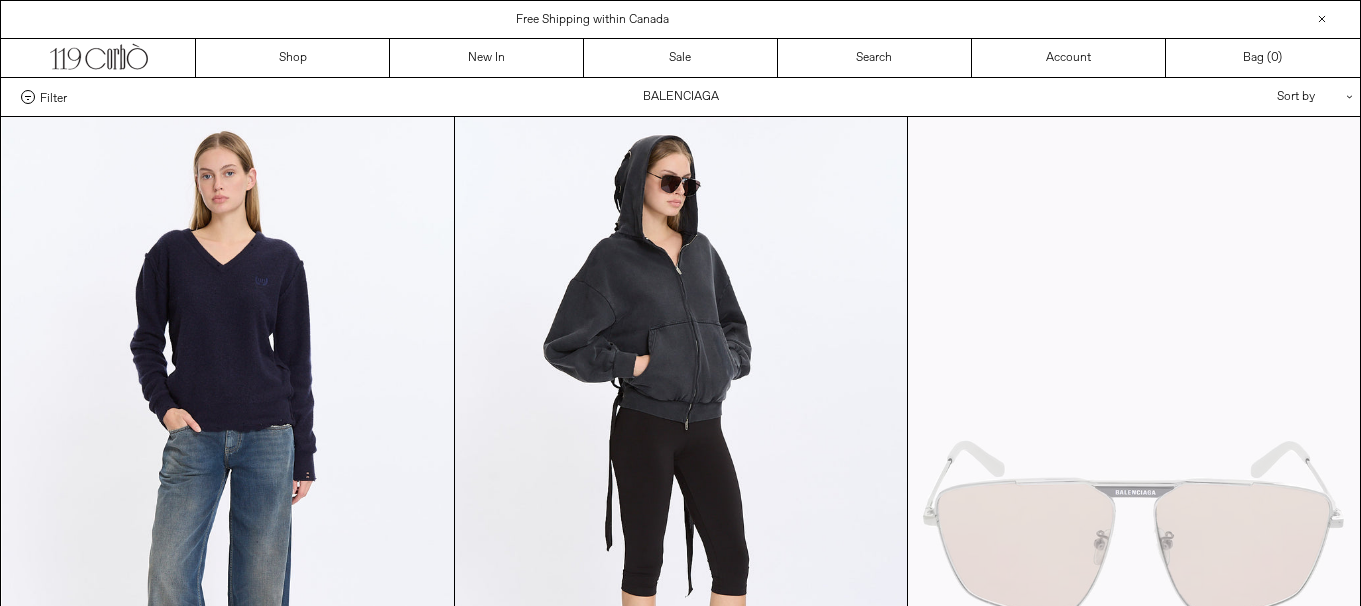 click at bounding box center (681, 456) 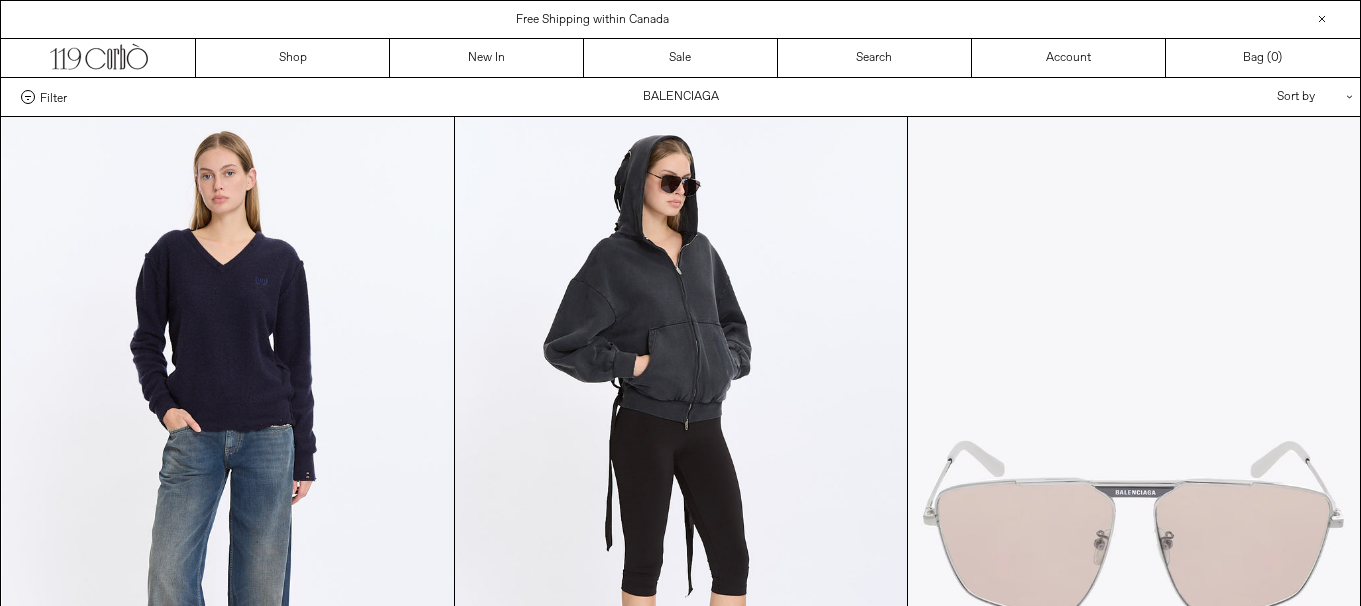 scroll, scrollTop: 0, scrollLeft: 0, axis: both 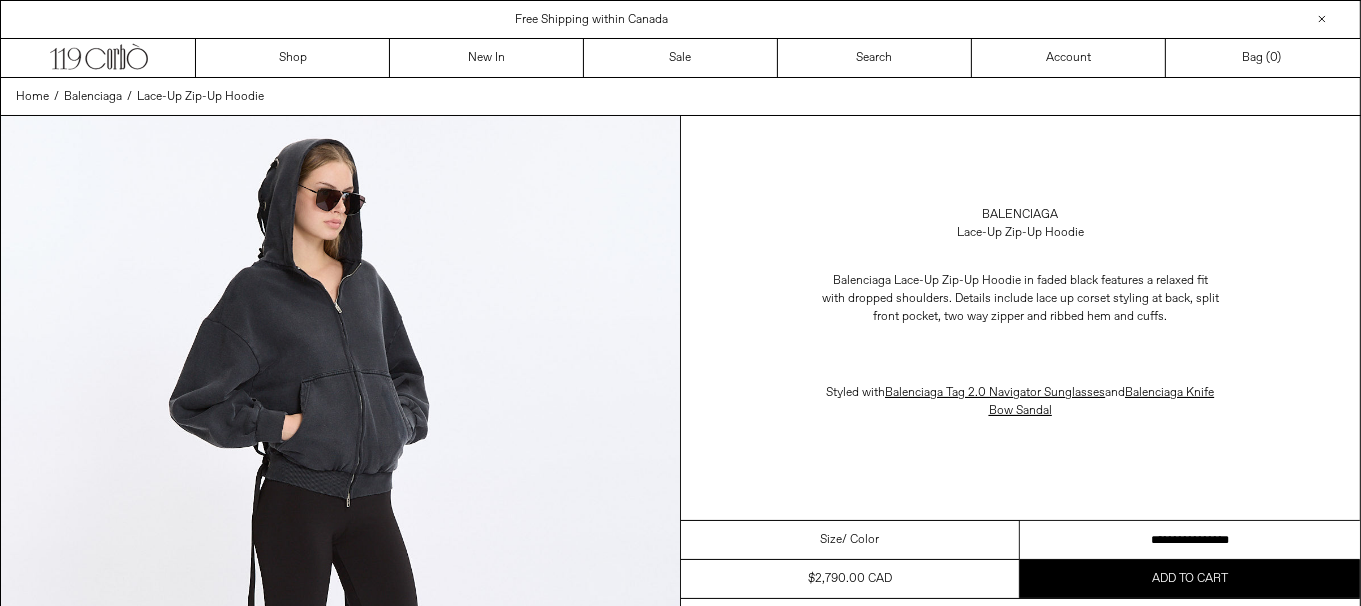 drag, startPoint x: 1191, startPoint y: 529, endPoint x: 1214, endPoint y: 530, distance: 23.021729 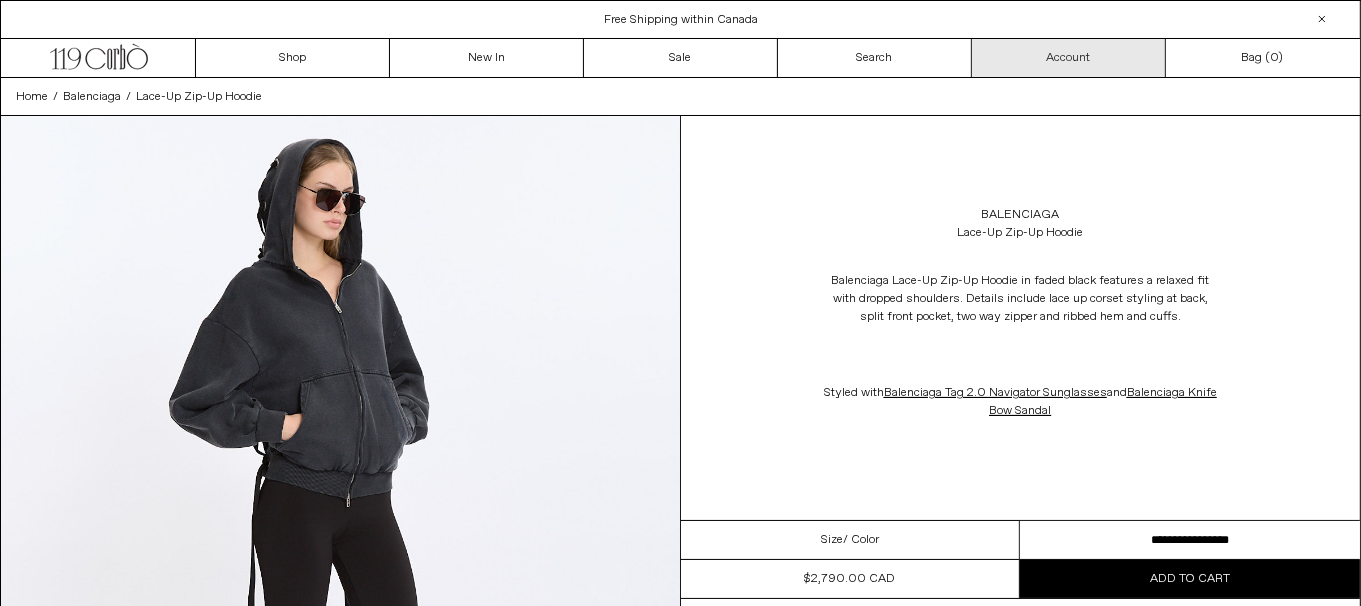 scroll, scrollTop: 0, scrollLeft: 0, axis: both 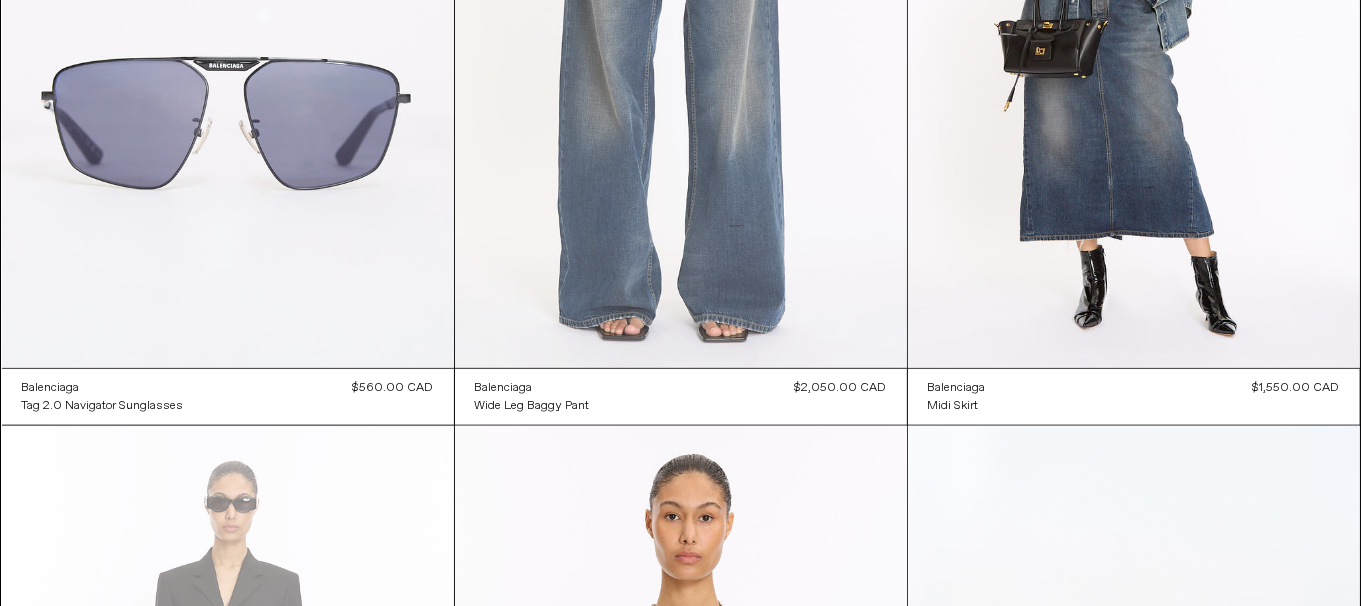 click at bounding box center (681, 29) 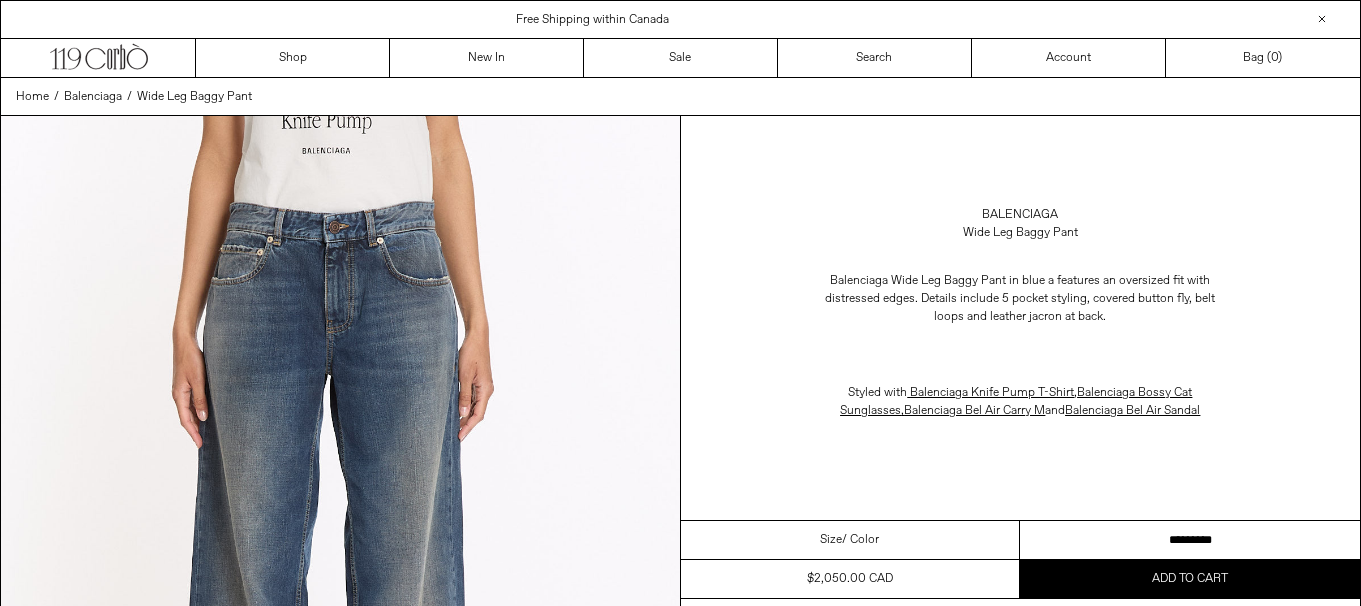 scroll, scrollTop: 0, scrollLeft: 0, axis: both 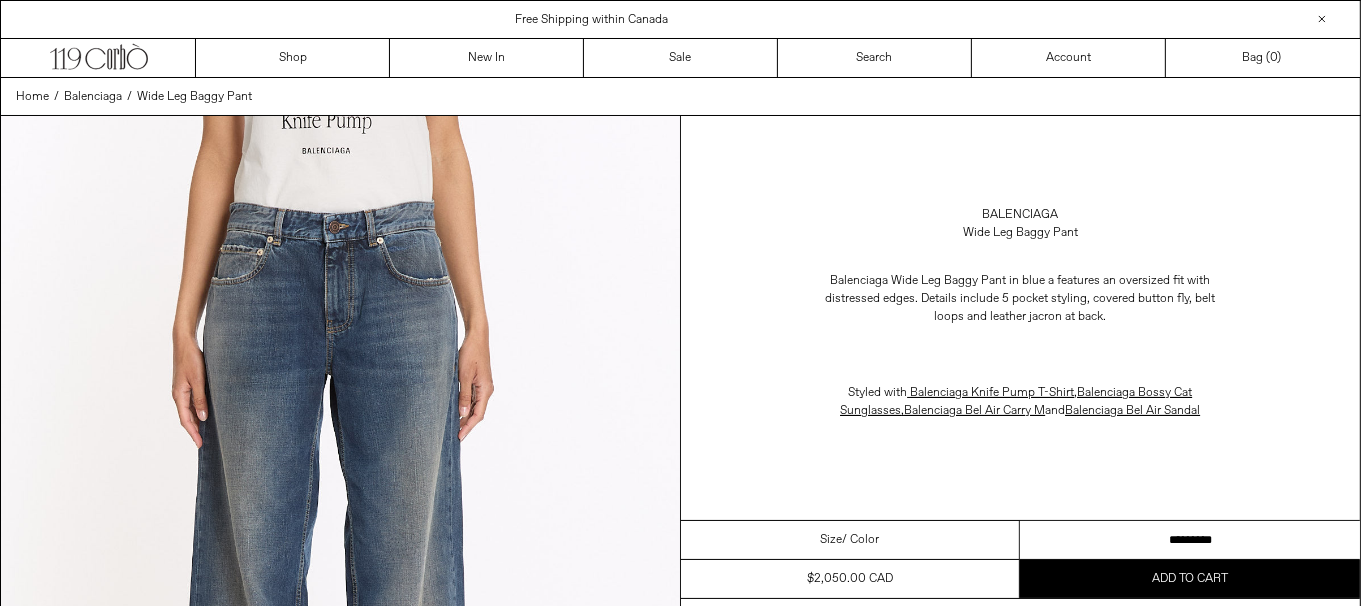 drag, startPoint x: 1215, startPoint y: 535, endPoint x: 1271, endPoint y: 538, distance: 56.0803 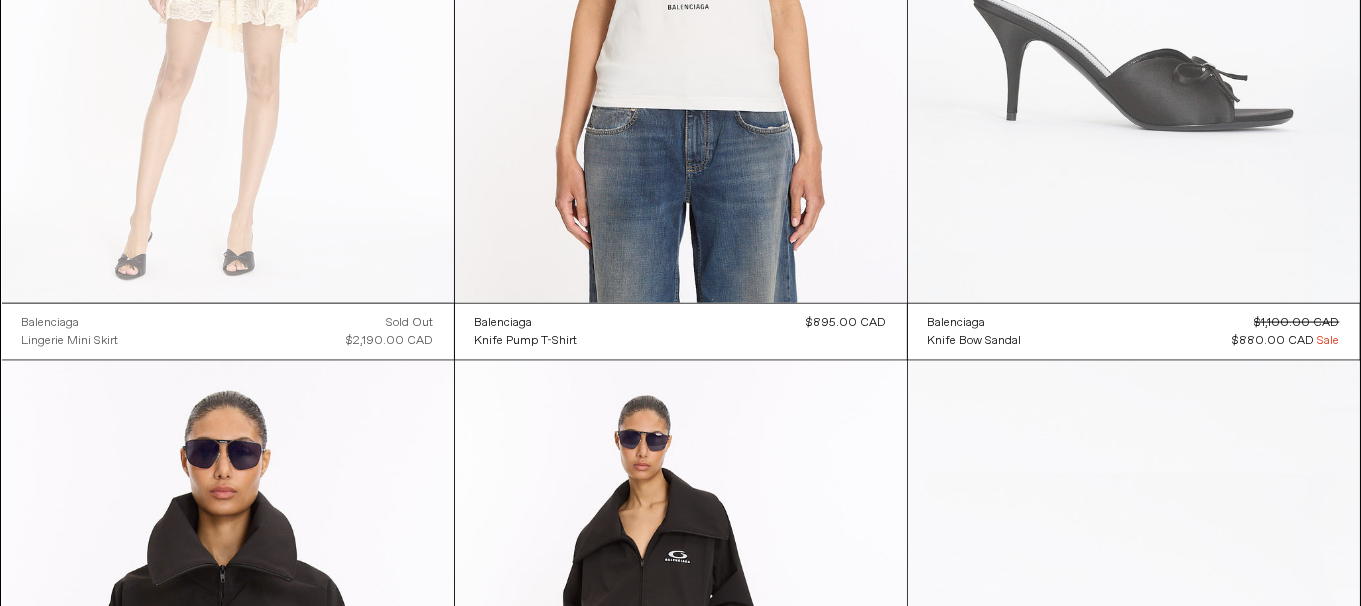 scroll, scrollTop: 0, scrollLeft: 0, axis: both 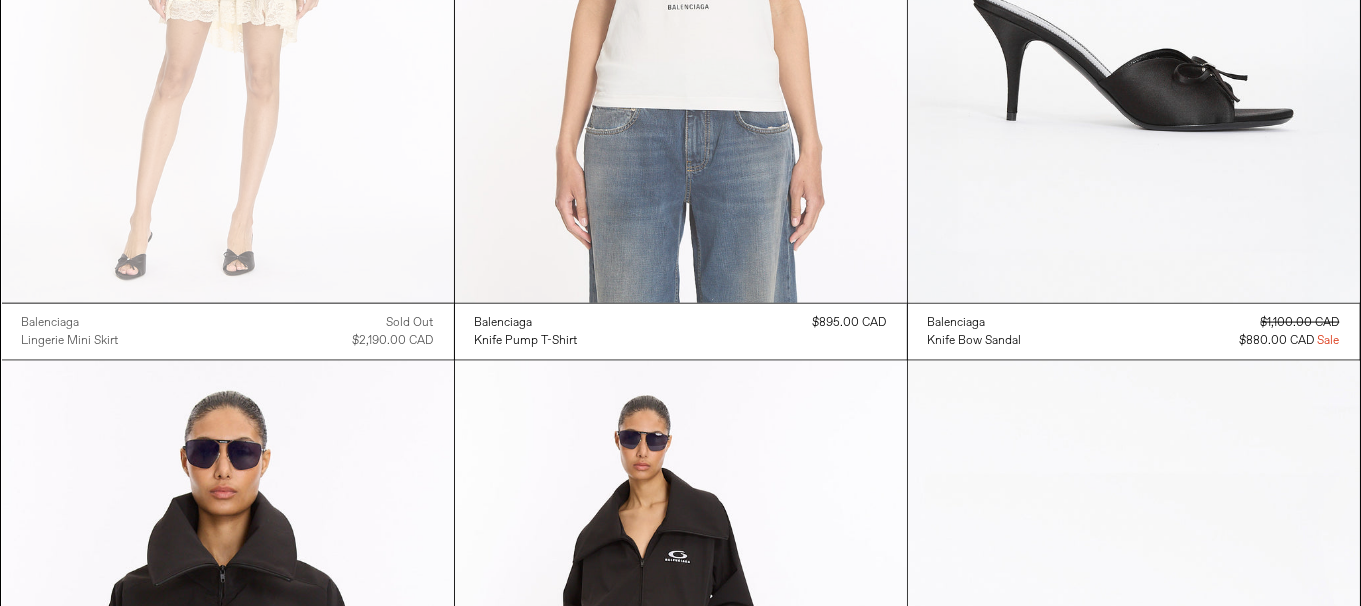 click at bounding box center [681, -36] 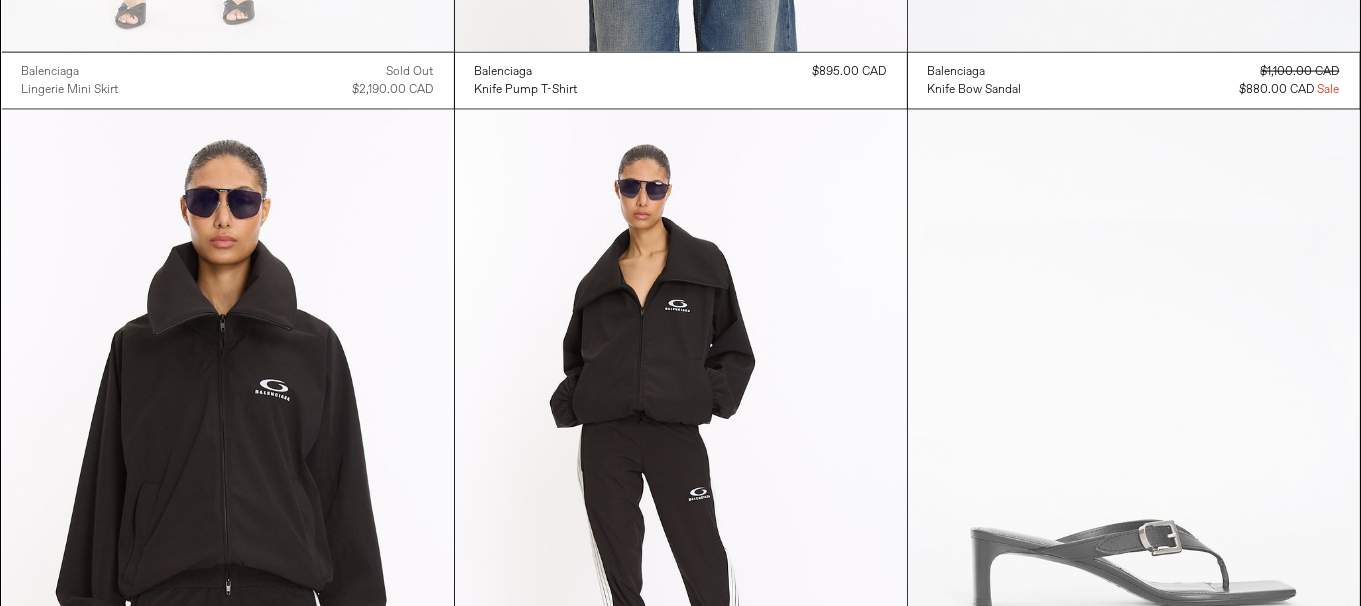 scroll, scrollTop: 3099, scrollLeft: 0, axis: vertical 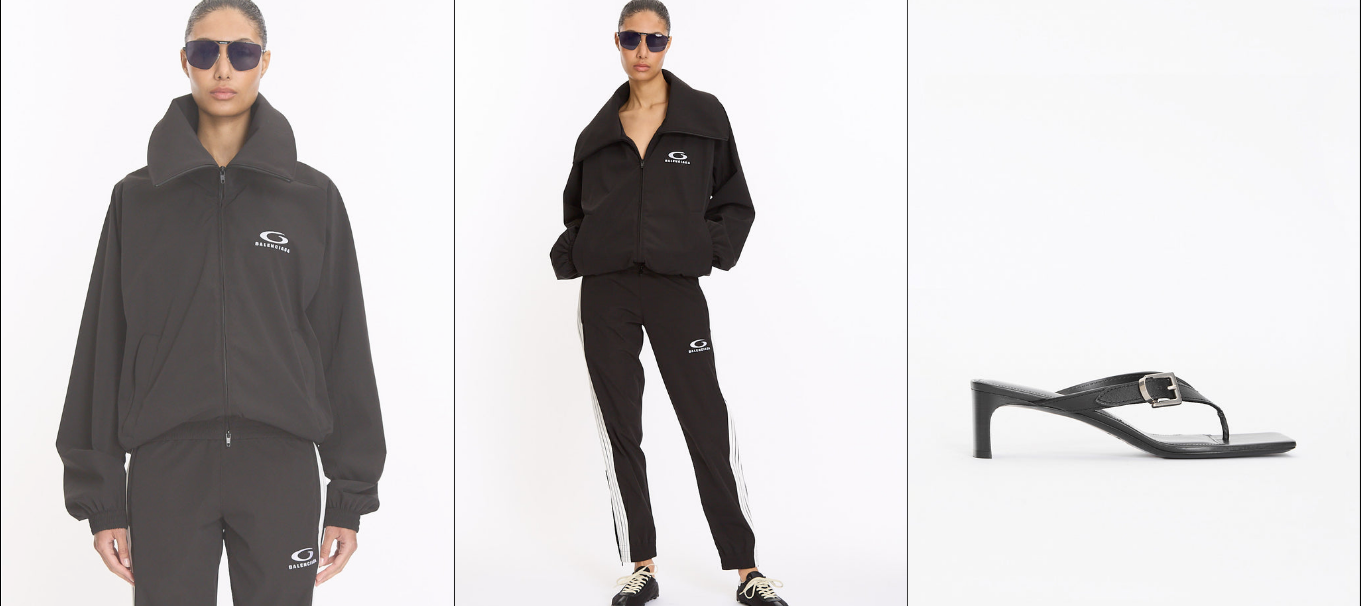 click at bounding box center [228, 301] 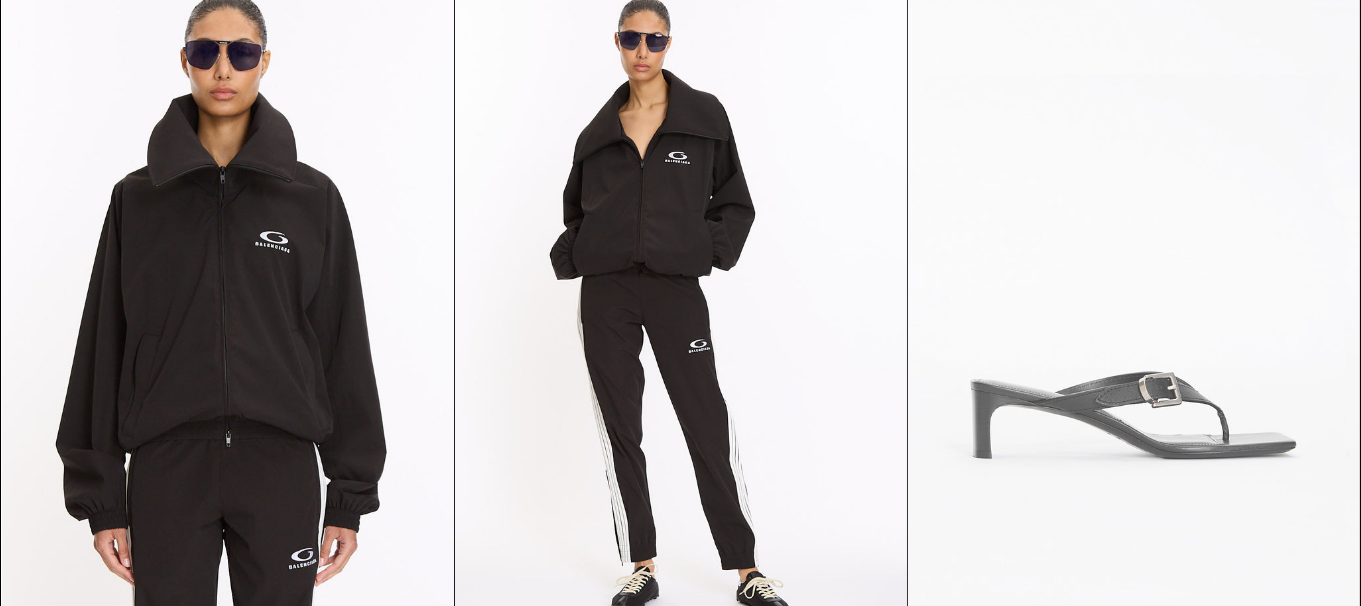 click at bounding box center [1134, 301] 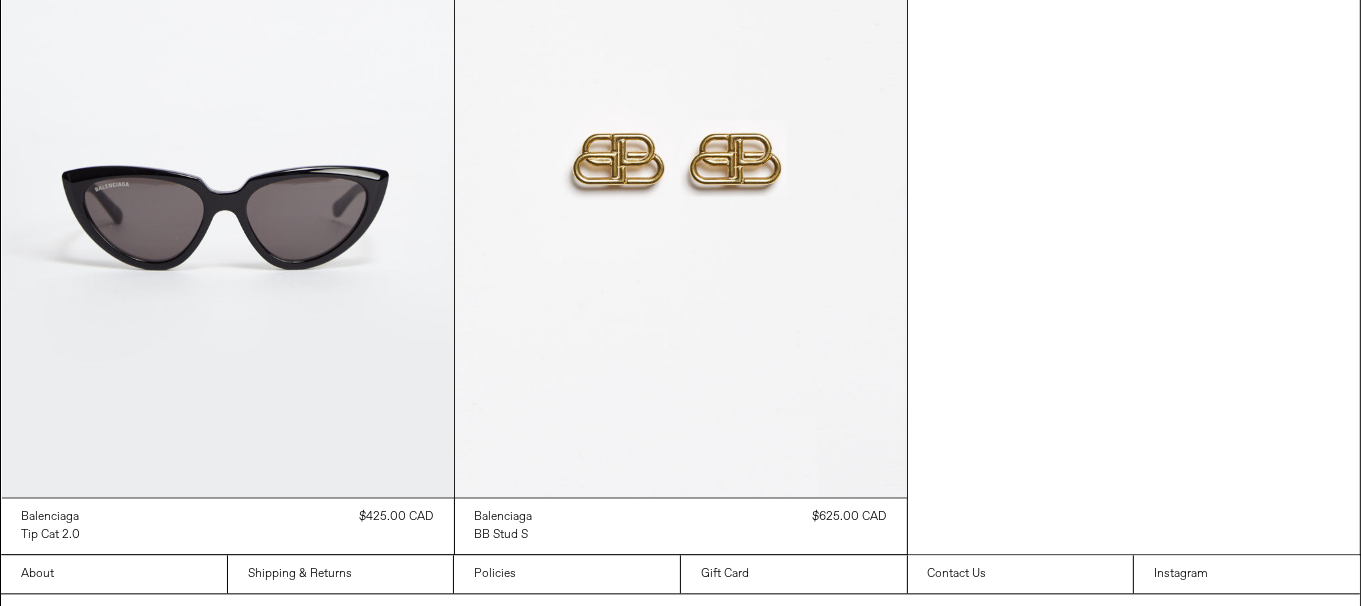 scroll, scrollTop: 17994, scrollLeft: 0, axis: vertical 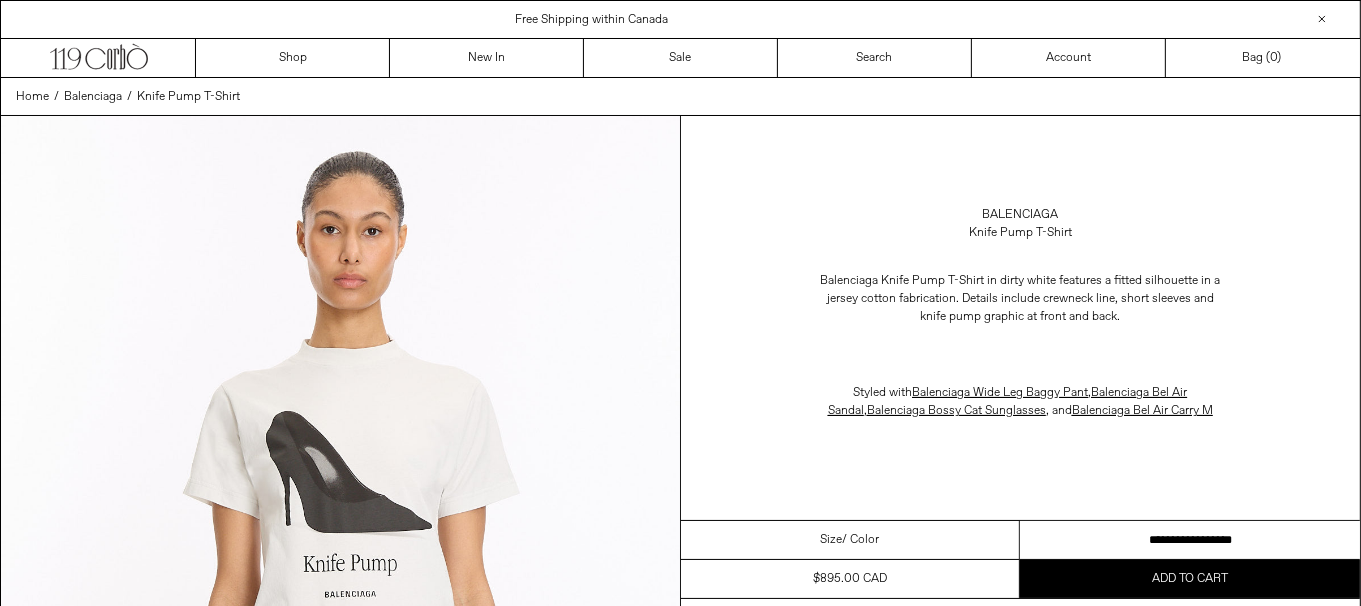 click on "**********" at bounding box center (1190, 540) 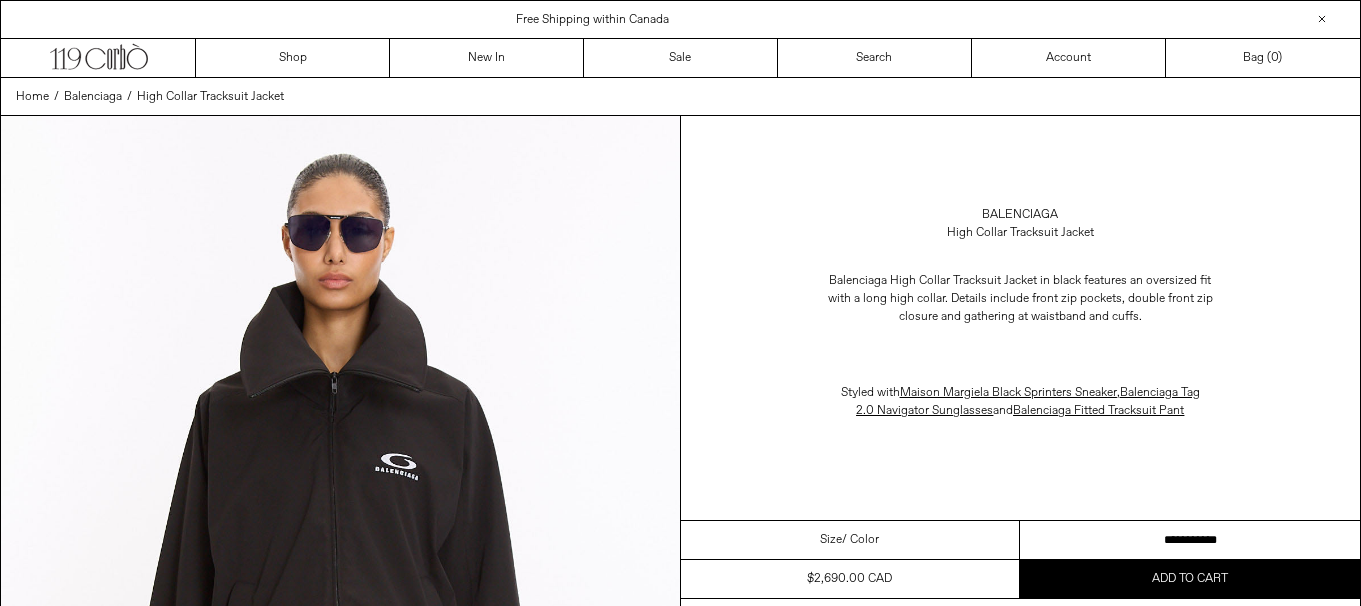scroll, scrollTop: 0, scrollLeft: 0, axis: both 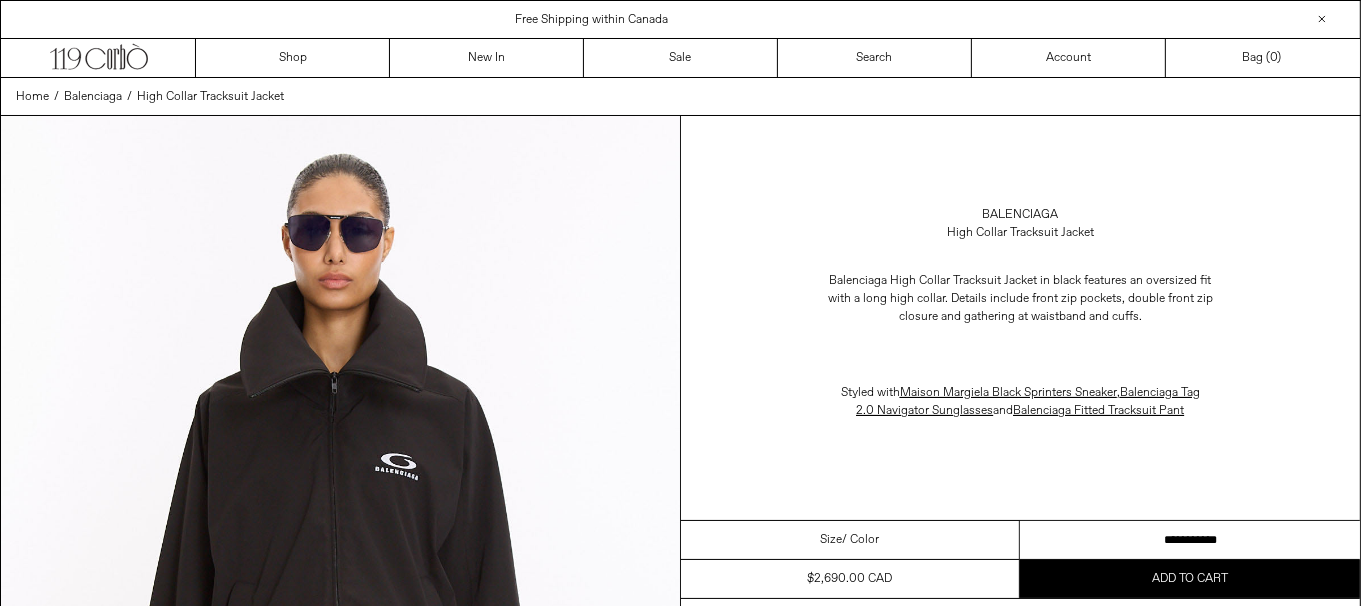 drag, startPoint x: 1179, startPoint y: 541, endPoint x: 1198, endPoint y: 538, distance: 19.235384 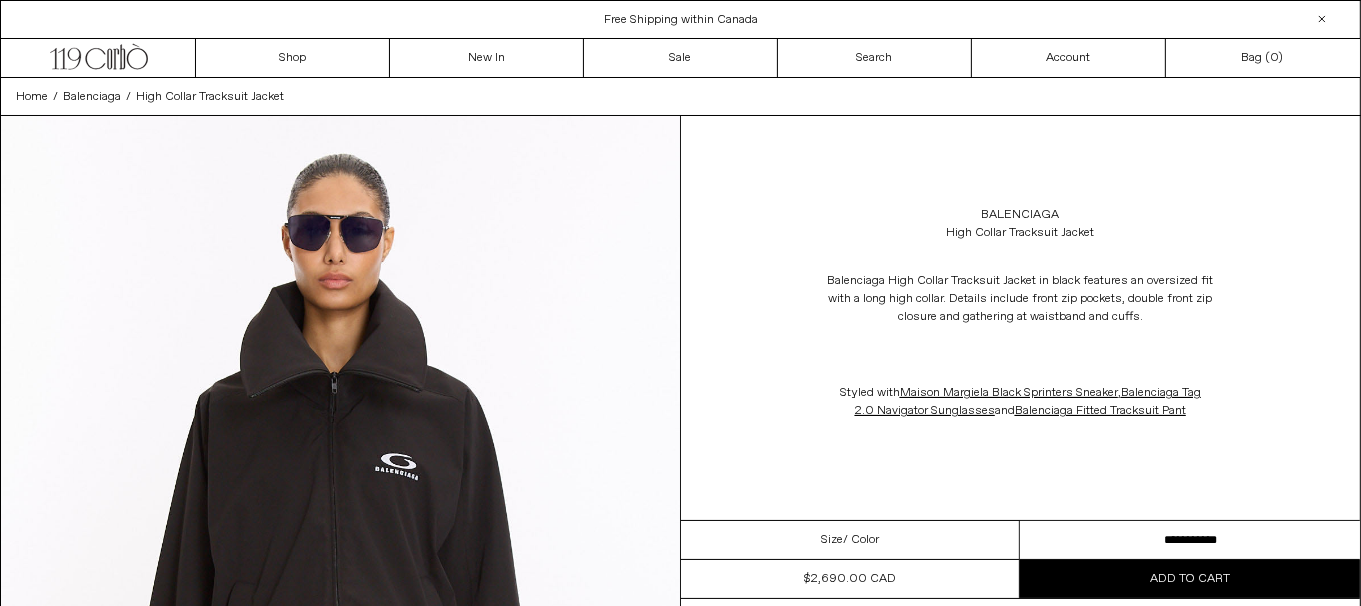 scroll, scrollTop: 0, scrollLeft: 0, axis: both 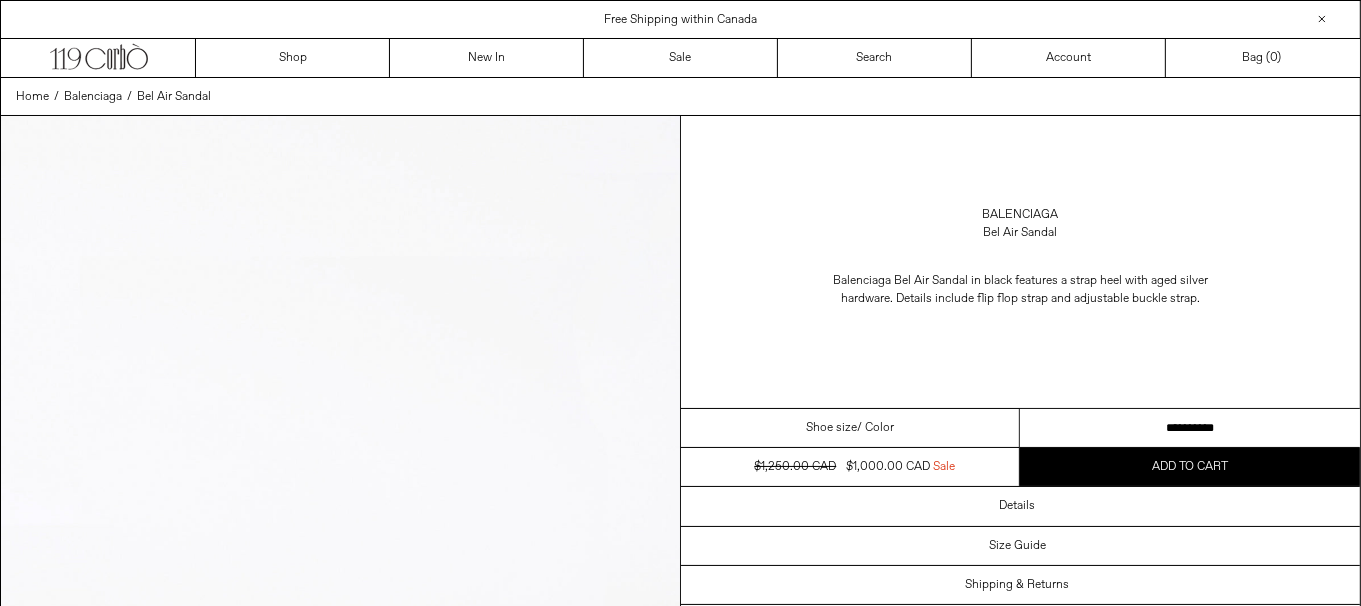 drag, startPoint x: 1227, startPoint y: 421, endPoint x: 917, endPoint y: 20, distance: 506.85403 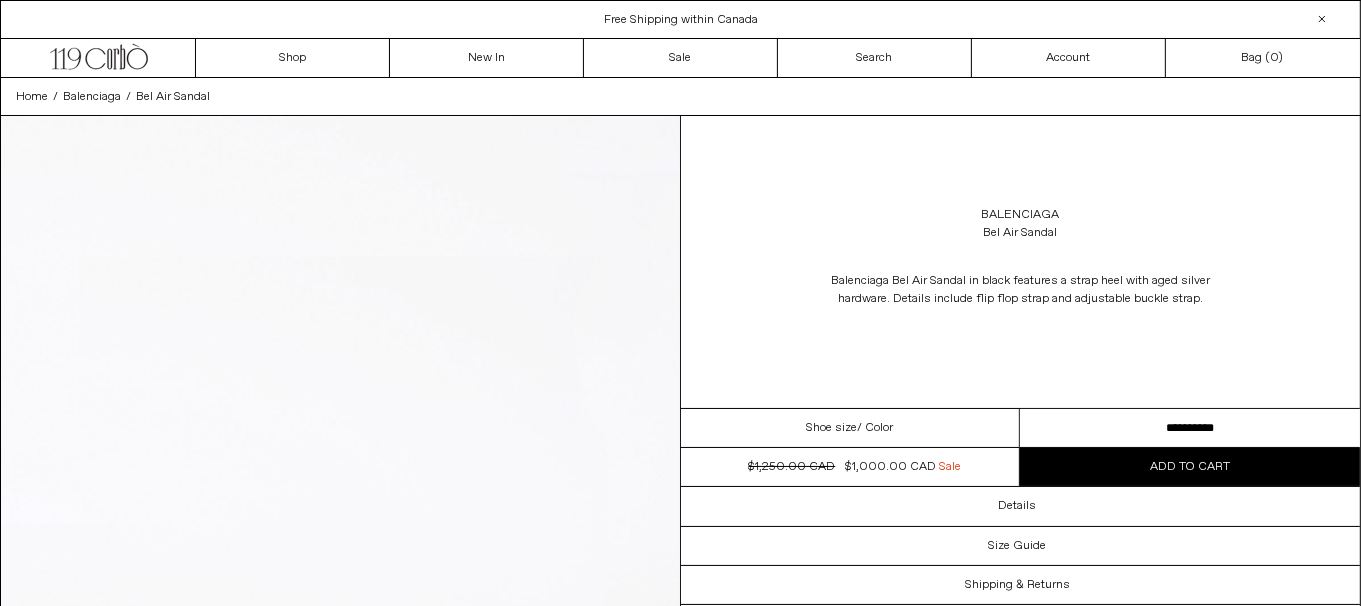 scroll, scrollTop: 0, scrollLeft: 0, axis: both 